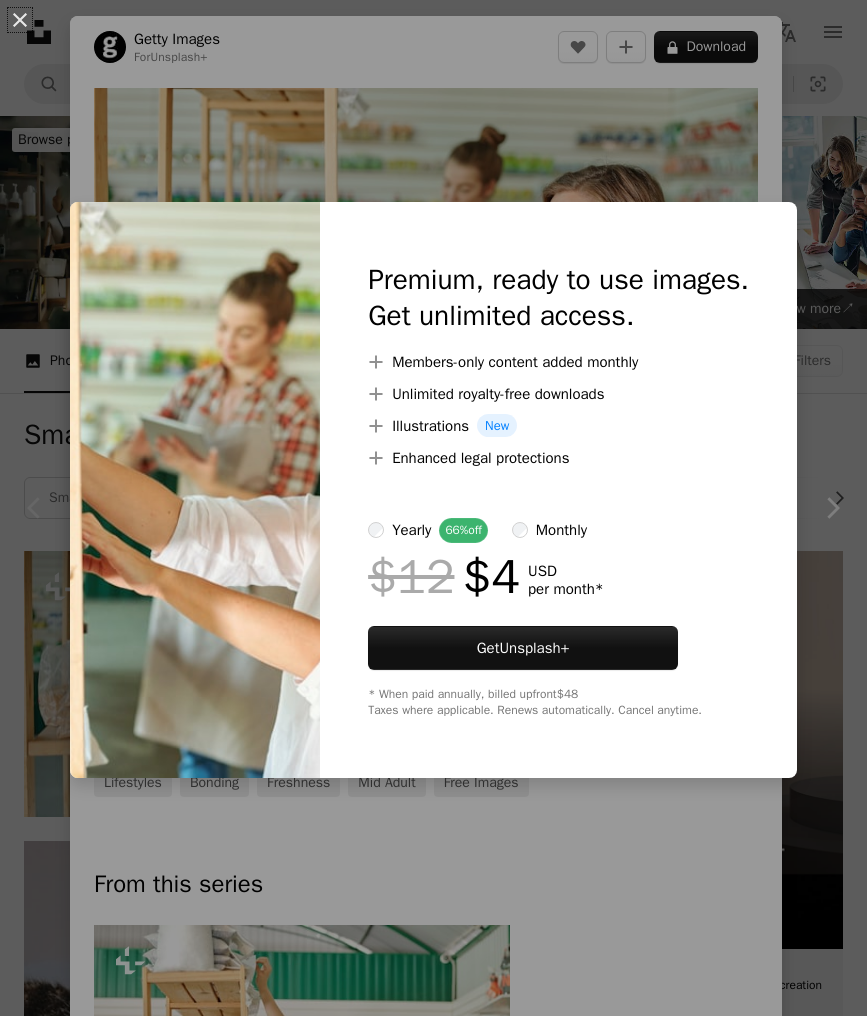 scroll, scrollTop: 306, scrollLeft: 0, axis: vertical 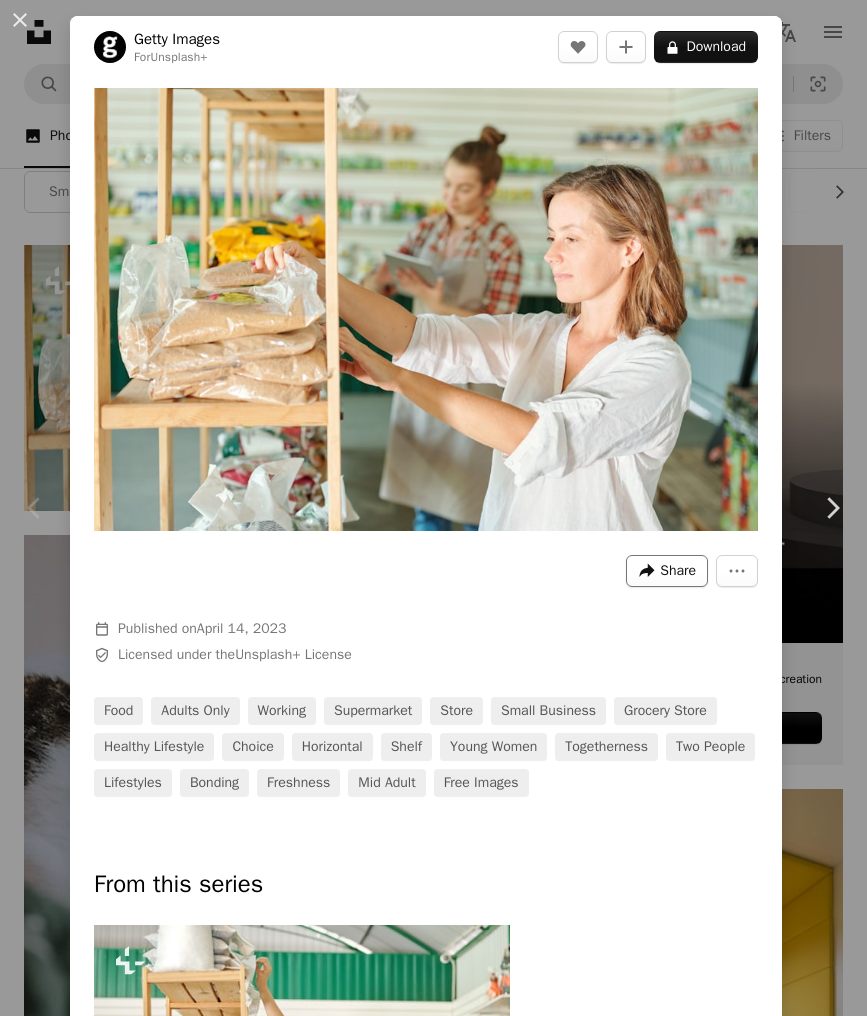 type 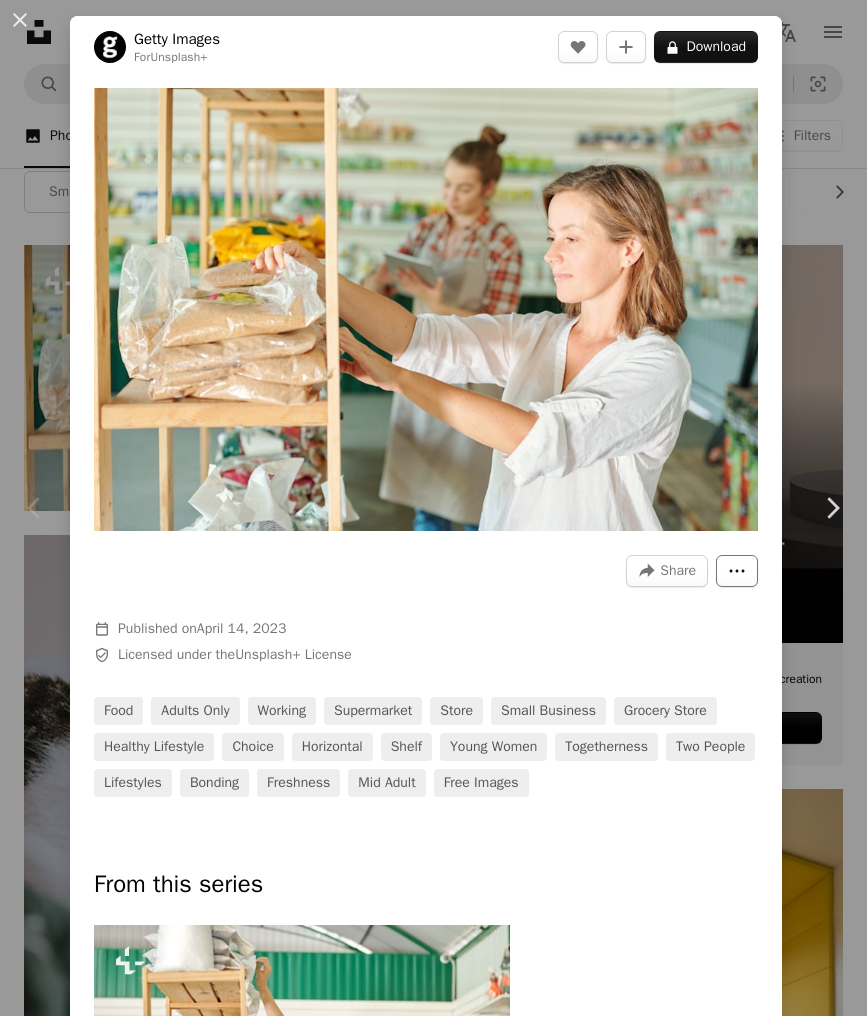 click on "More Actions" at bounding box center (737, 571) 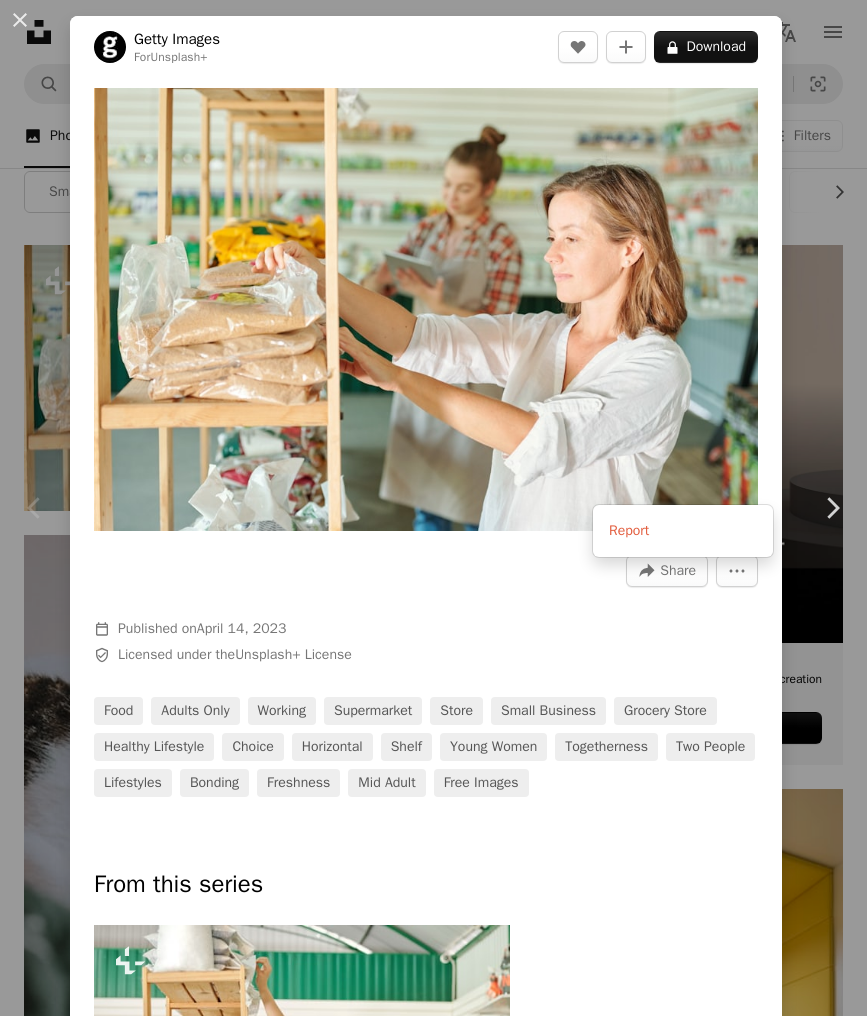 click on "An X shape Chevron left Chevron right Getty Images For  Unsplash+ A heart A plus sign A lock Download Zoom in A forward-right arrow Share More Actions Calendar outlined Published on  April 14, 2023 Safety Licensed under the  Unsplash+ License food adults only working supermarket store small business grocery store healthy lifestyle choice horizontal shelf young women togetherness two people lifestyles bonding freshness mid adult Free images From this series Plus sign for Unsplash+ Related images Plus sign for Unsplash+ A heart A plus sign Getty Images For  Unsplash+ A lock Download Plus sign for Unsplash+ A heart A plus sign Getty Images For  Unsplash+ A lock Download Plus sign for Unsplash+ A heart A plus sign Getty Images For  Unsplash+ A lock Download Plus sign for Unsplash+ A heart A plus sign JSB Co. For  Unsplash+ A lock Download Plus sign for Unsplash+ A heart A plus sign Getty Images For  Unsplash+ A lock Download Plus sign for Unsplash+ A heart A plus sign Getty Images For  Unsplash+ A lock Download" at bounding box center (433, 508) 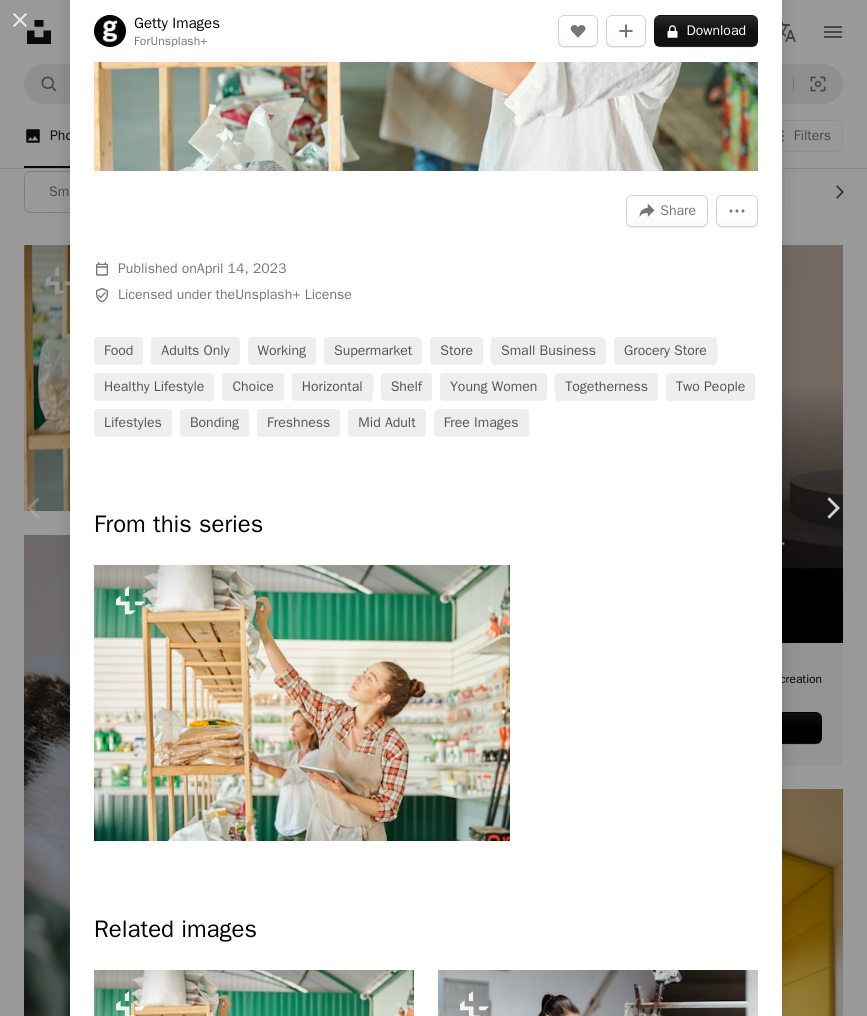 scroll, scrollTop: 840, scrollLeft: 0, axis: vertical 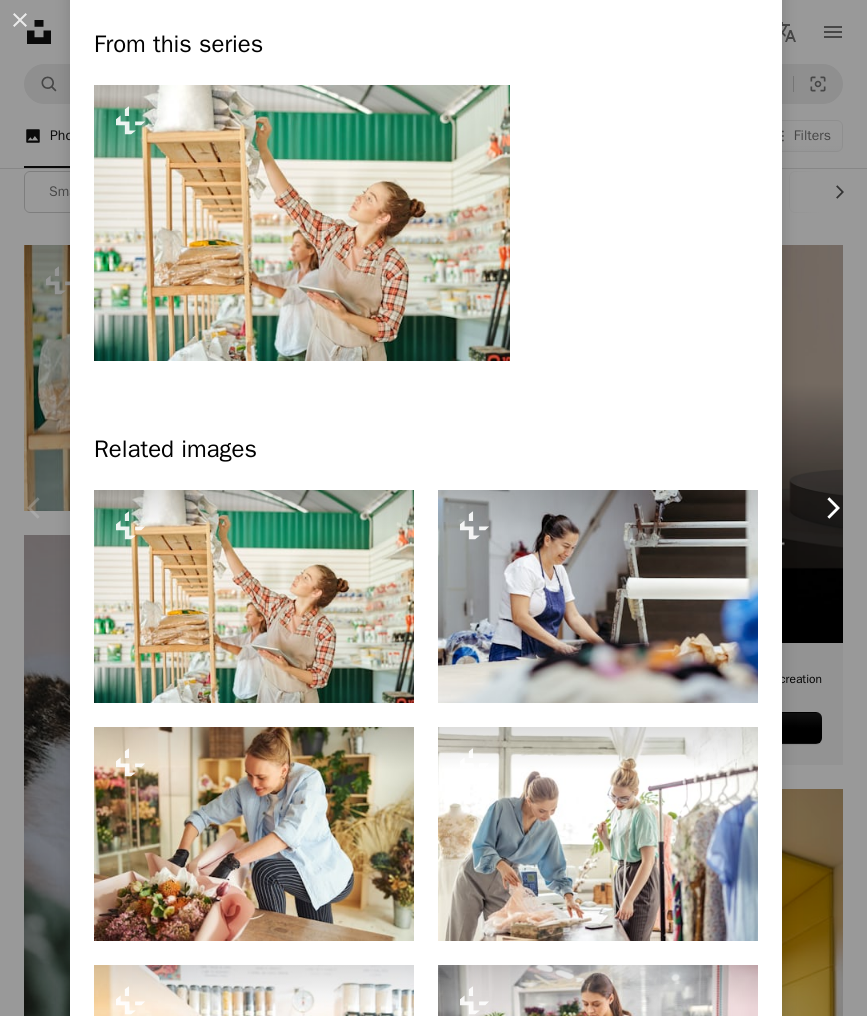 click on "Chevron right" at bounding box center [832, 508] 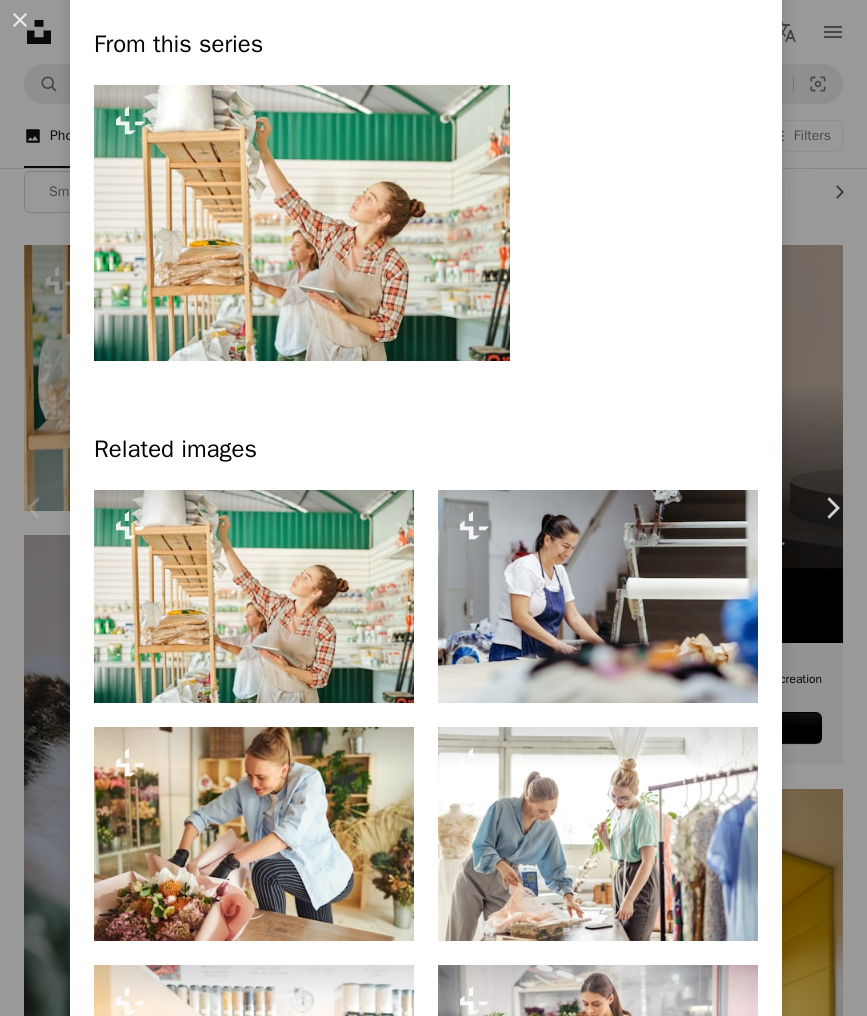 scroll, scrollTop: 0, scrollLeft: 0, axis: both 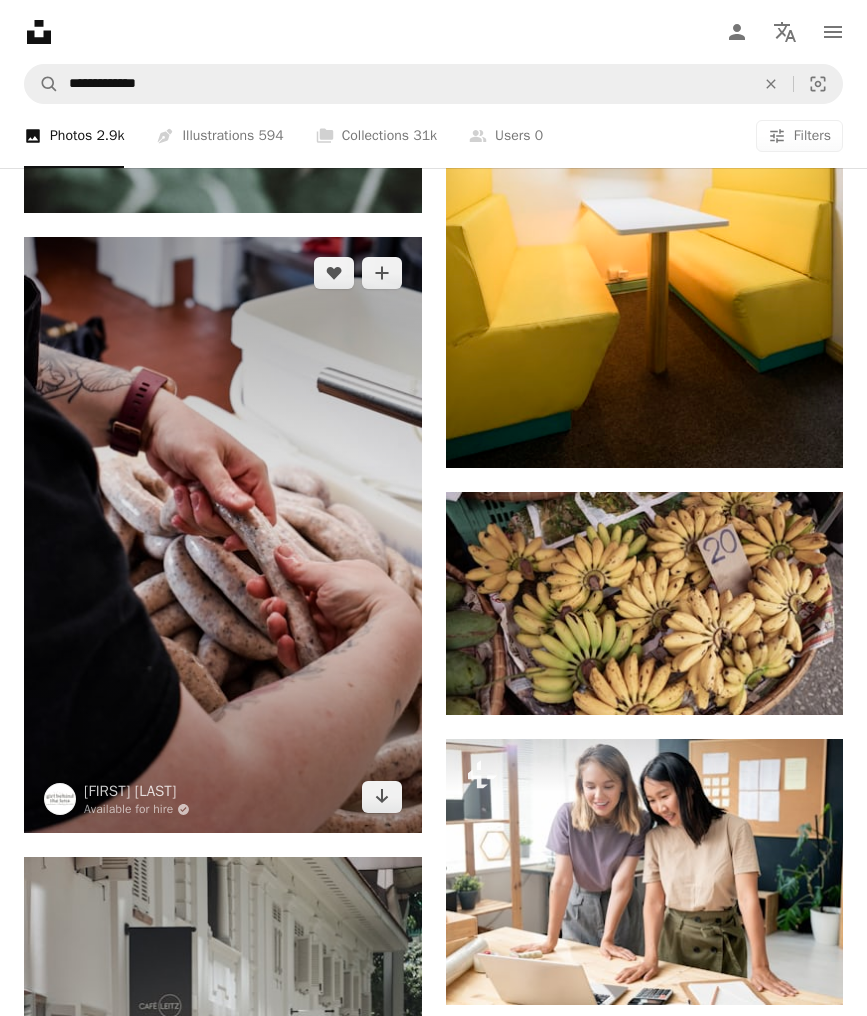click at bounding box center (223, 535) 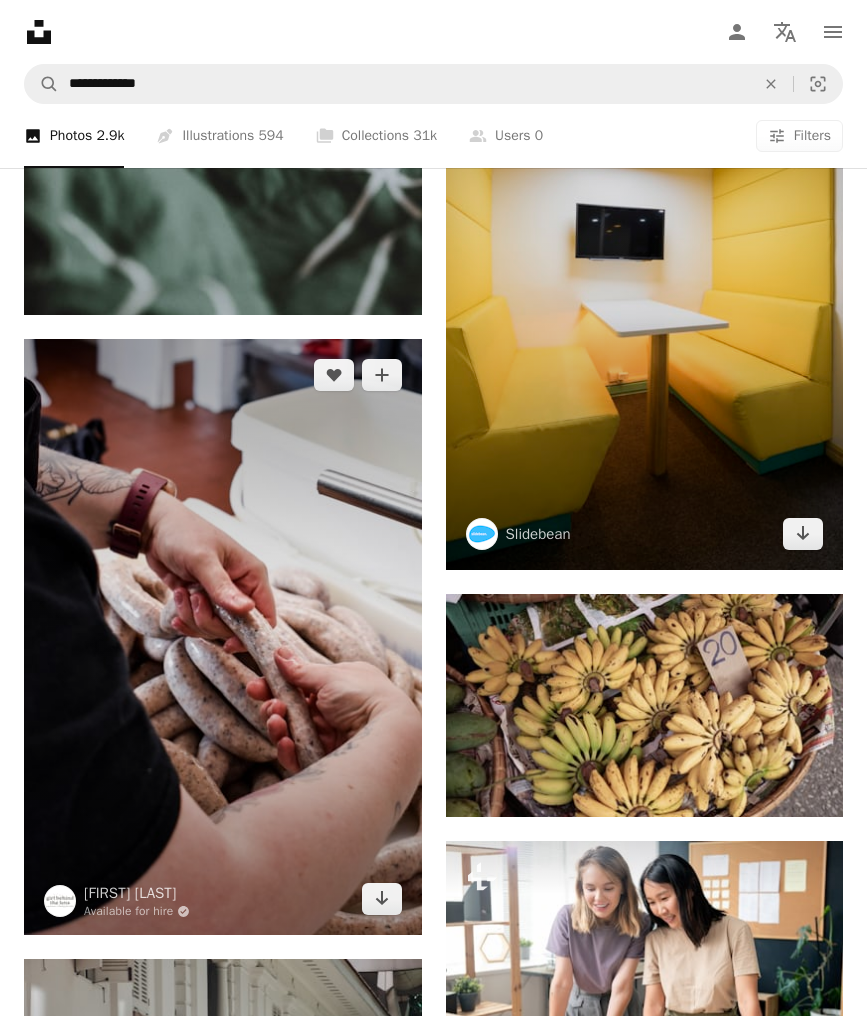 scroll, scrollTop: 816, scrollLeft: 0, axis: vertical 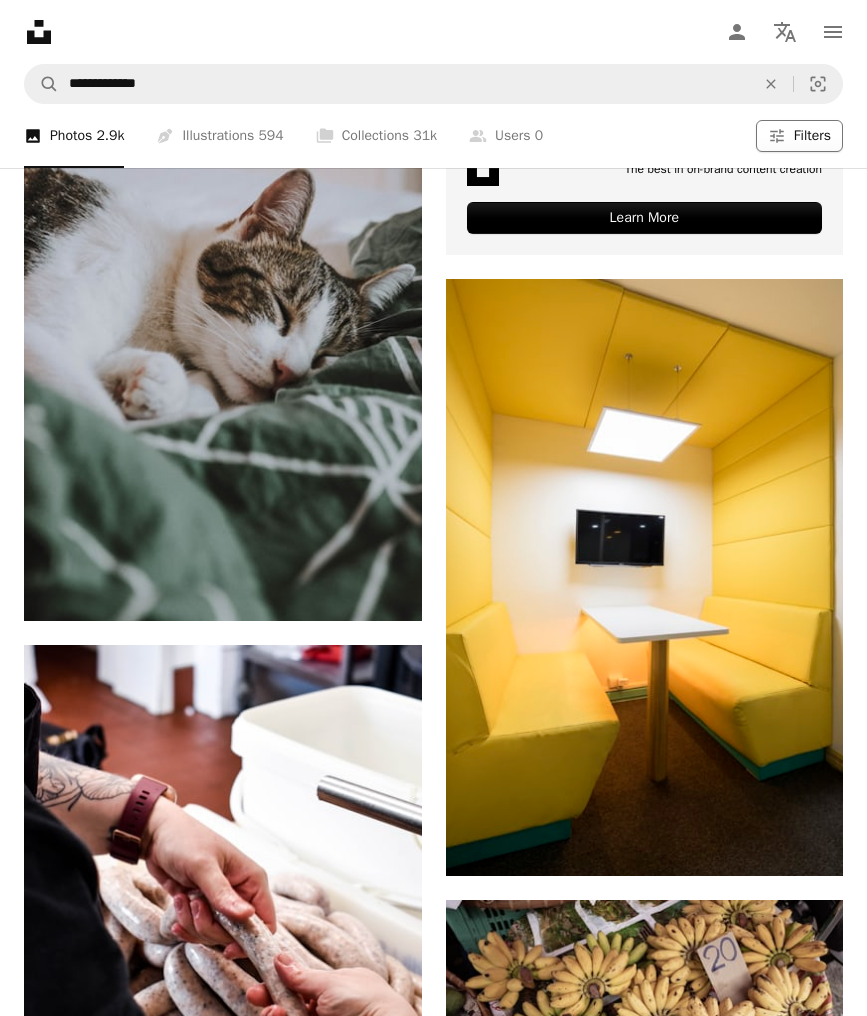 click on "Filters" at bounding box center (812, 136) 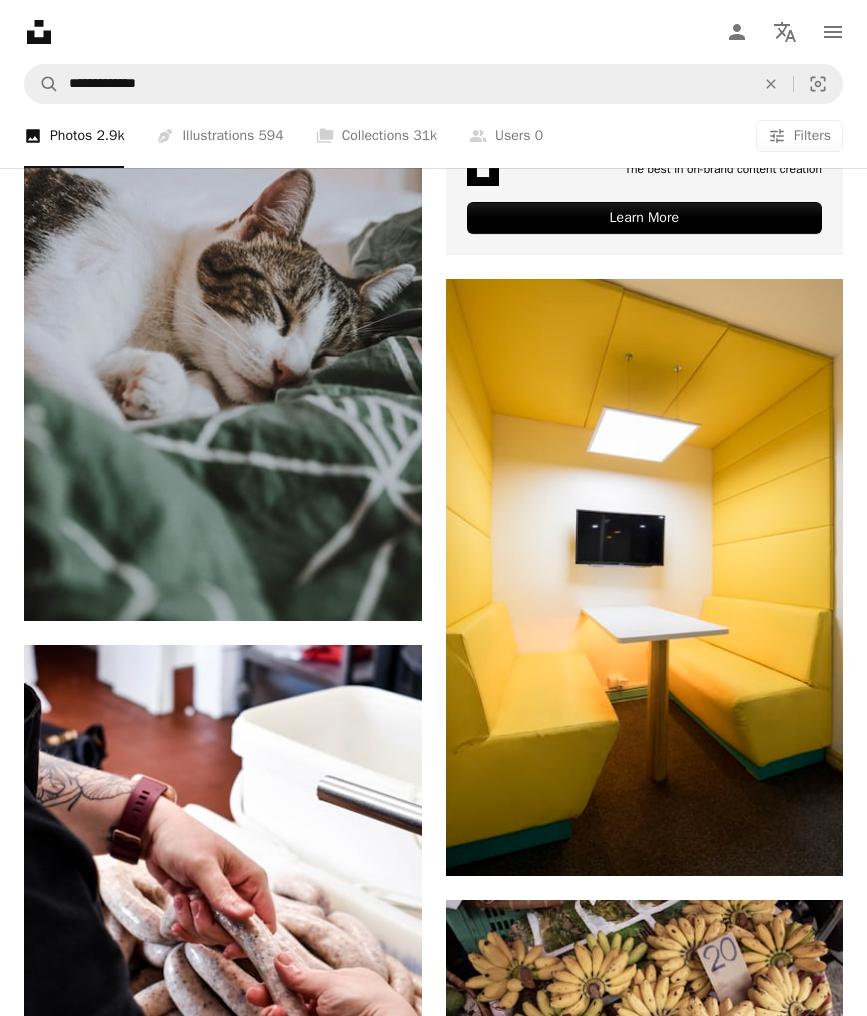 click on "Landscape" at bounding box center [433, 5832] 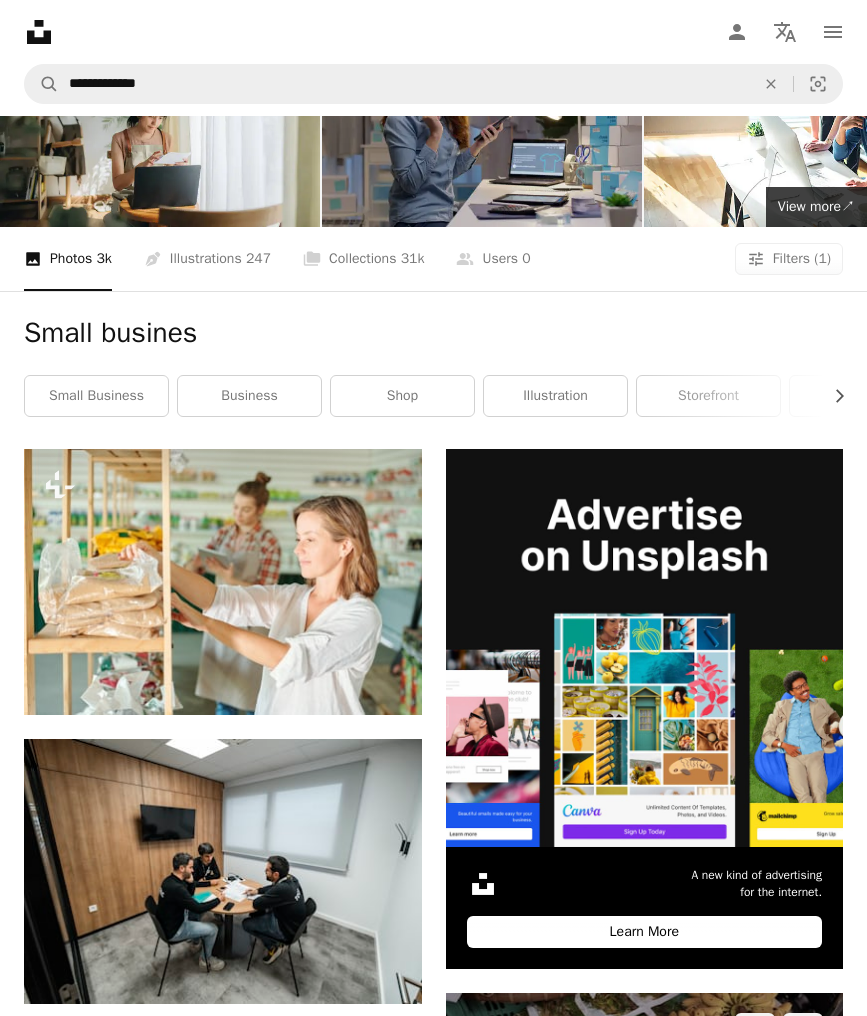 scroll, scrollTop: 0, scrollLeft: 0, axis: both 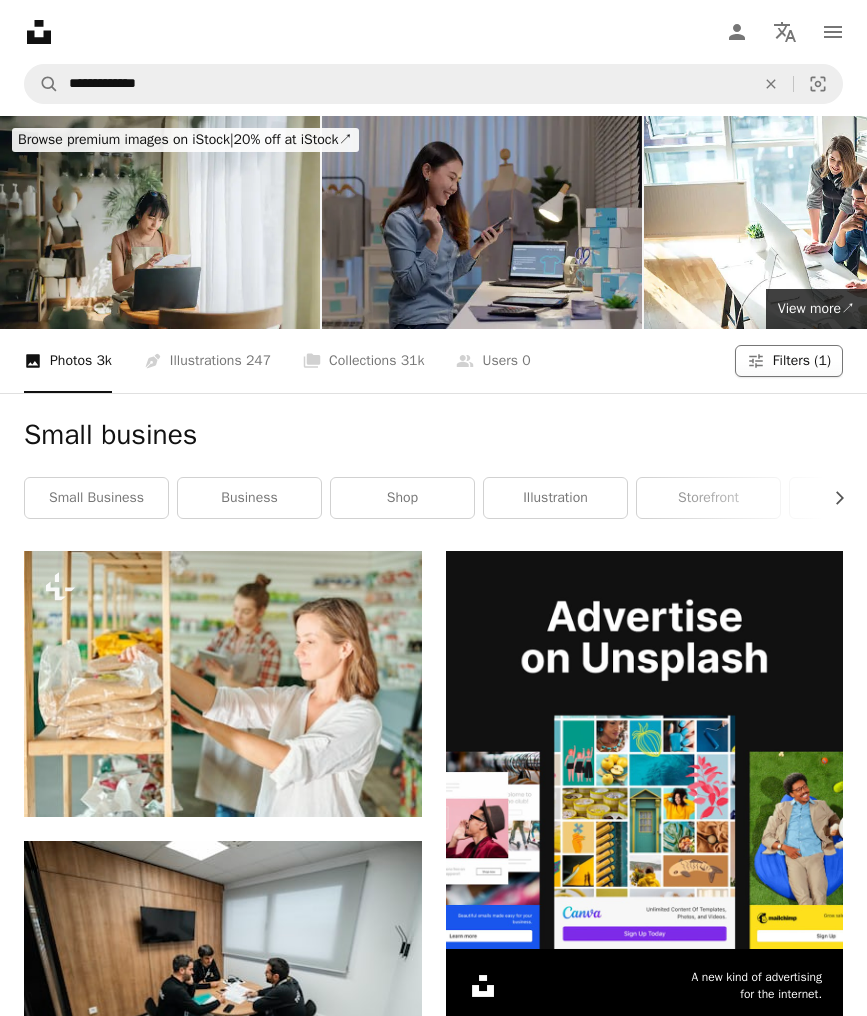 click on "Filters Filters (1)" at bounding box center (789, 361) 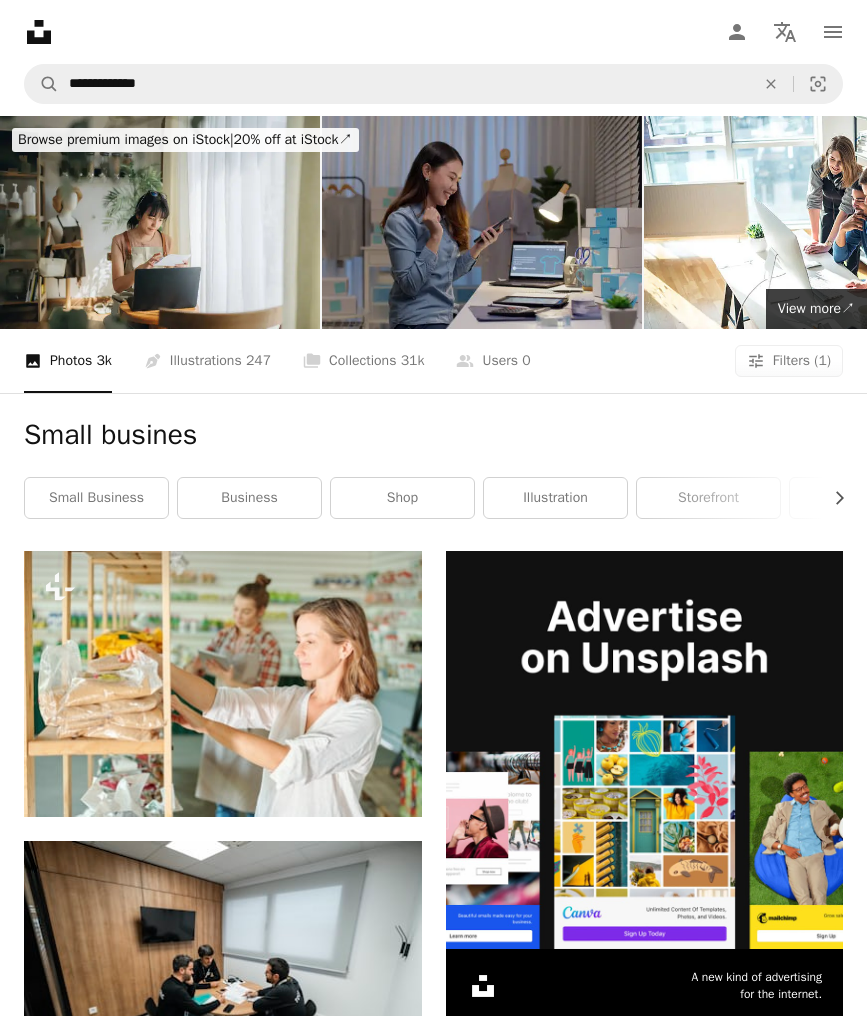 click on "Free" at bounding box center (433, 5292) 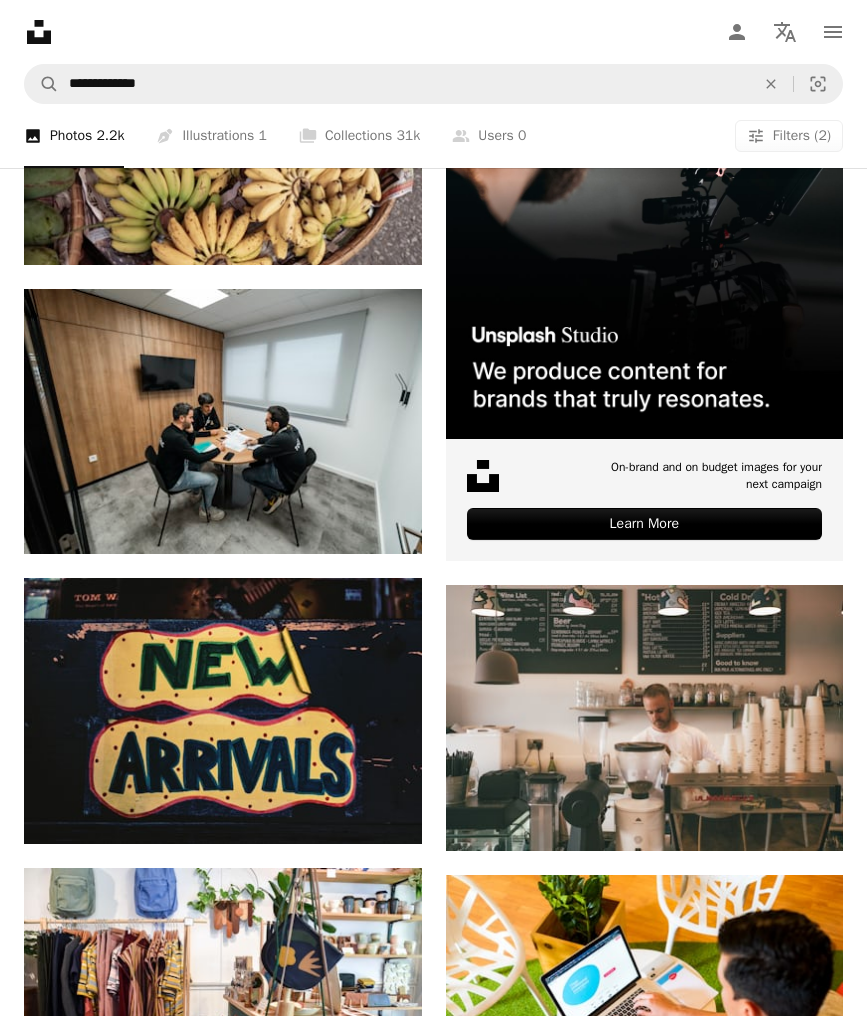 scroll, scrollTop: 102, scrollLeft: 0, axis: vertical 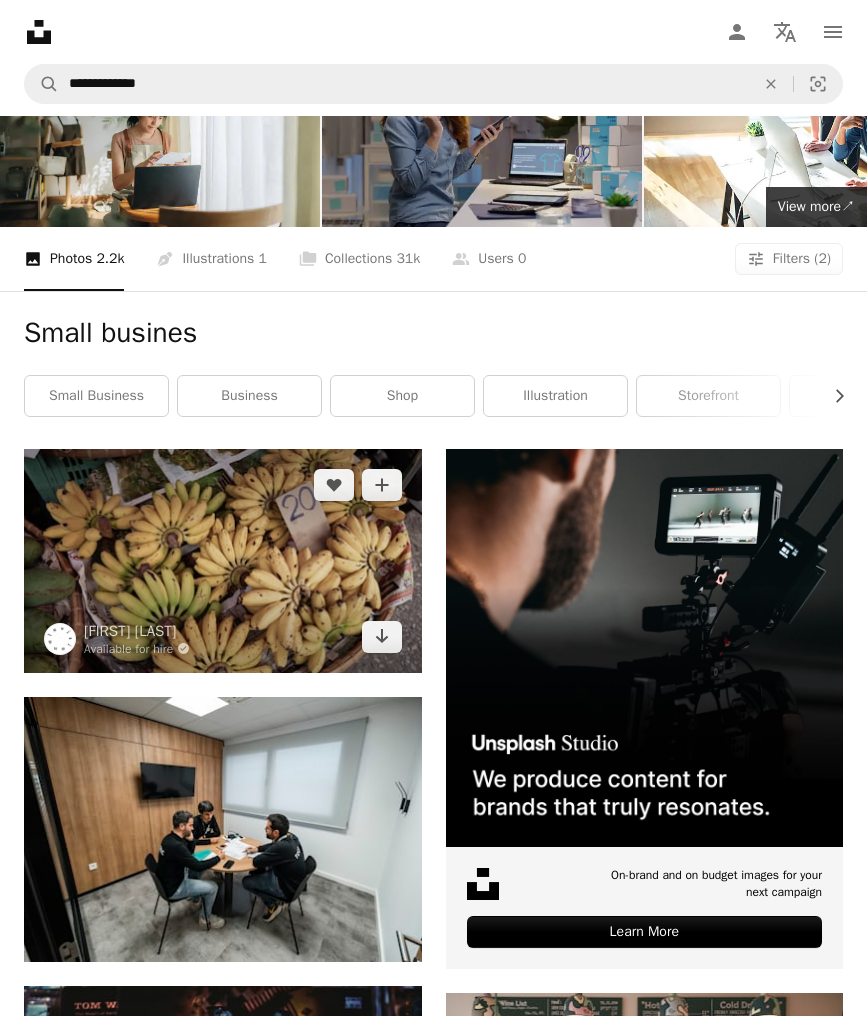 click at bounding box center (223, 561) 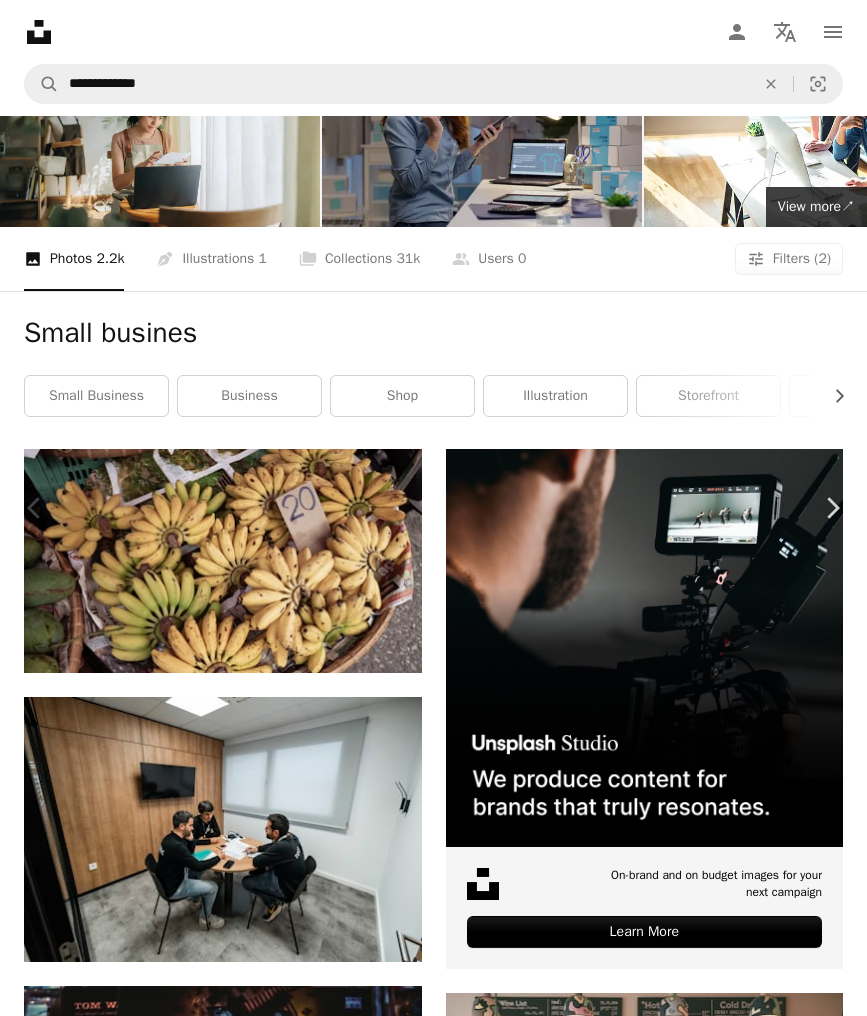 click on "Download free" at bounding box center [668, 4797] 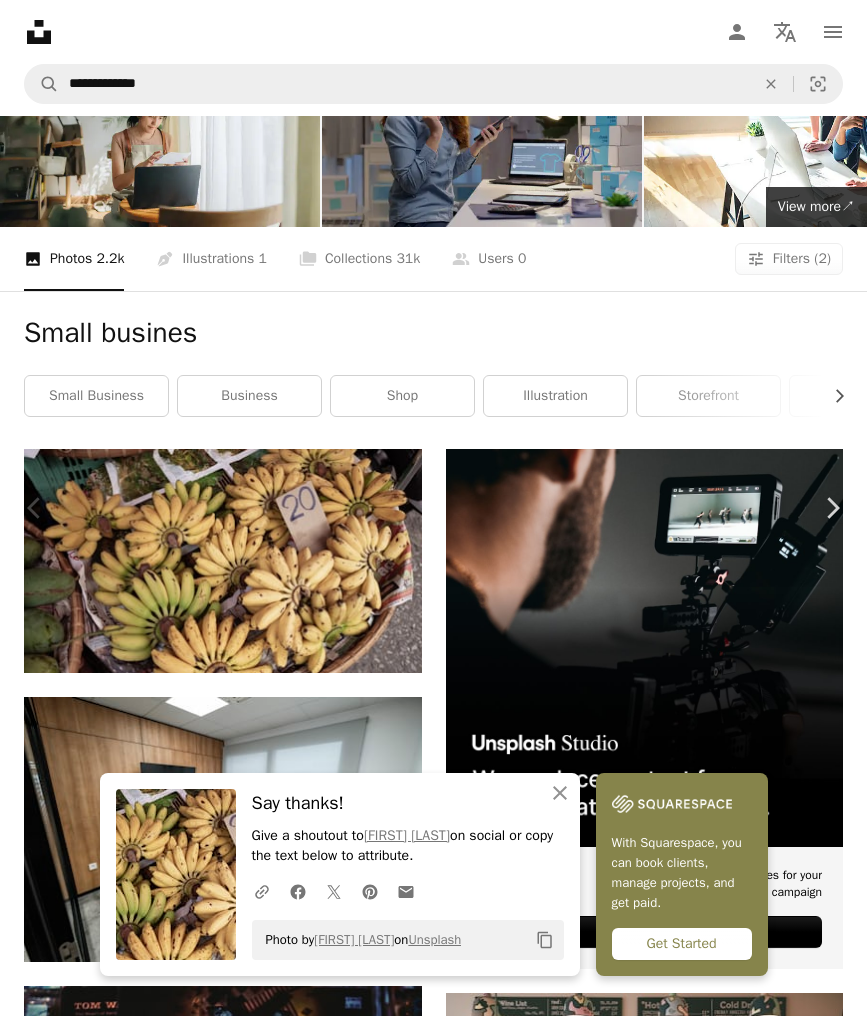 click 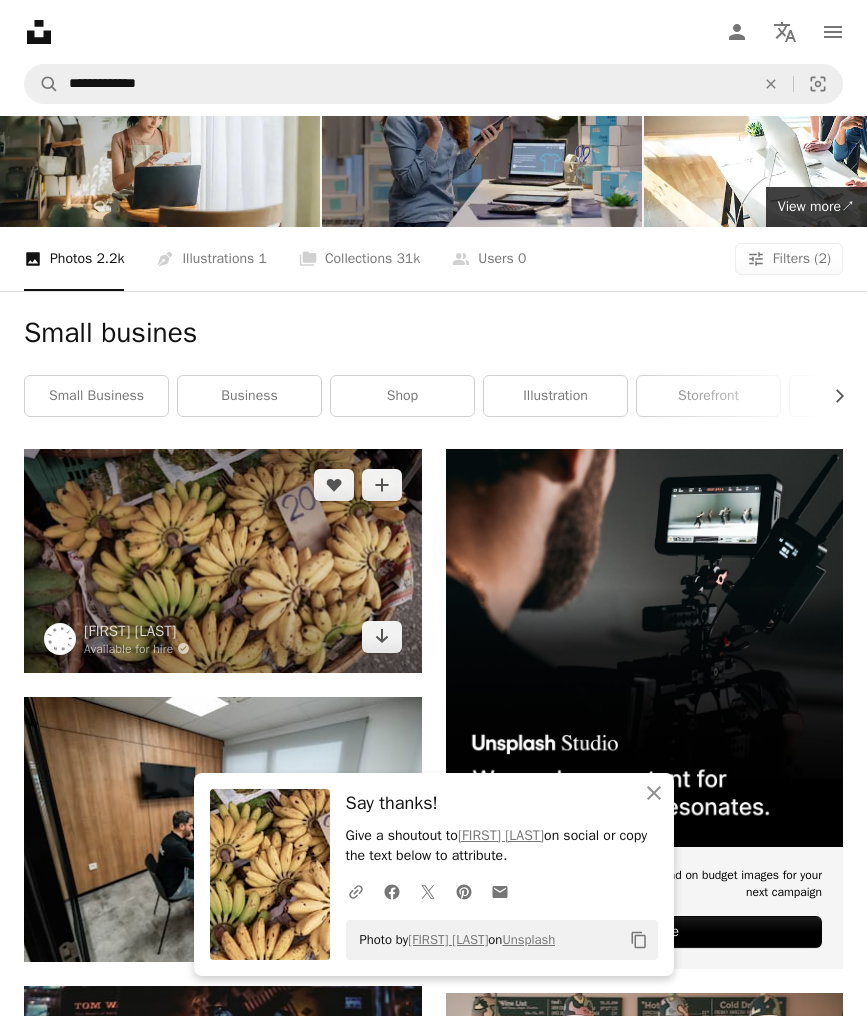 drag, startPoint x: 293, startPoint y: 591, endPoint x: 364, endPoint y: 605, distance: 72.36712 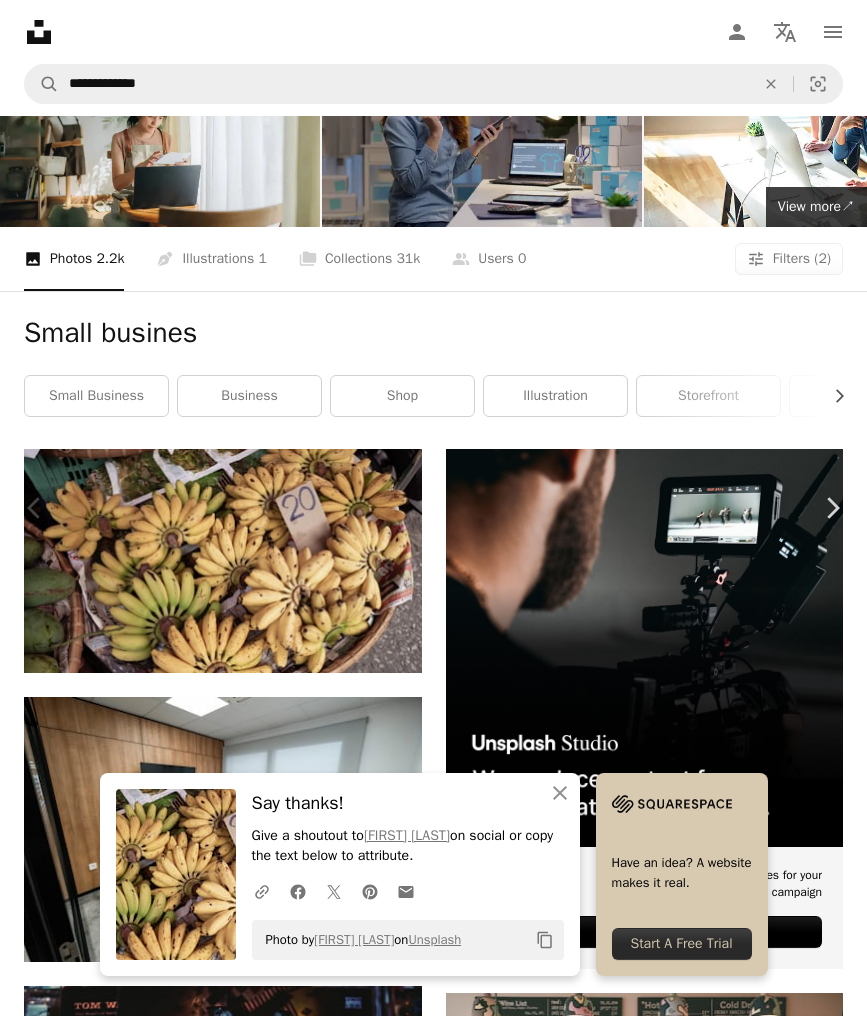 click on "Chevron left" at bounding box center [35, 508] 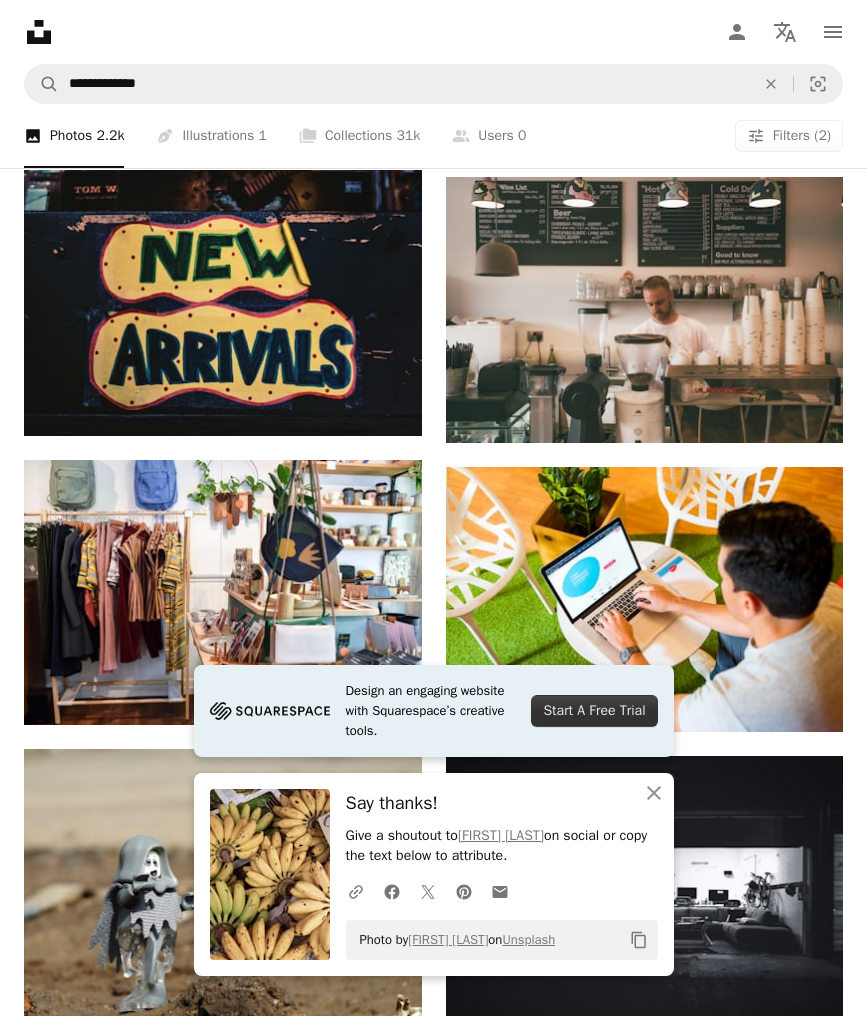 scroll, scrollTop: 1020, scrollLeft: 0, axis: vertical 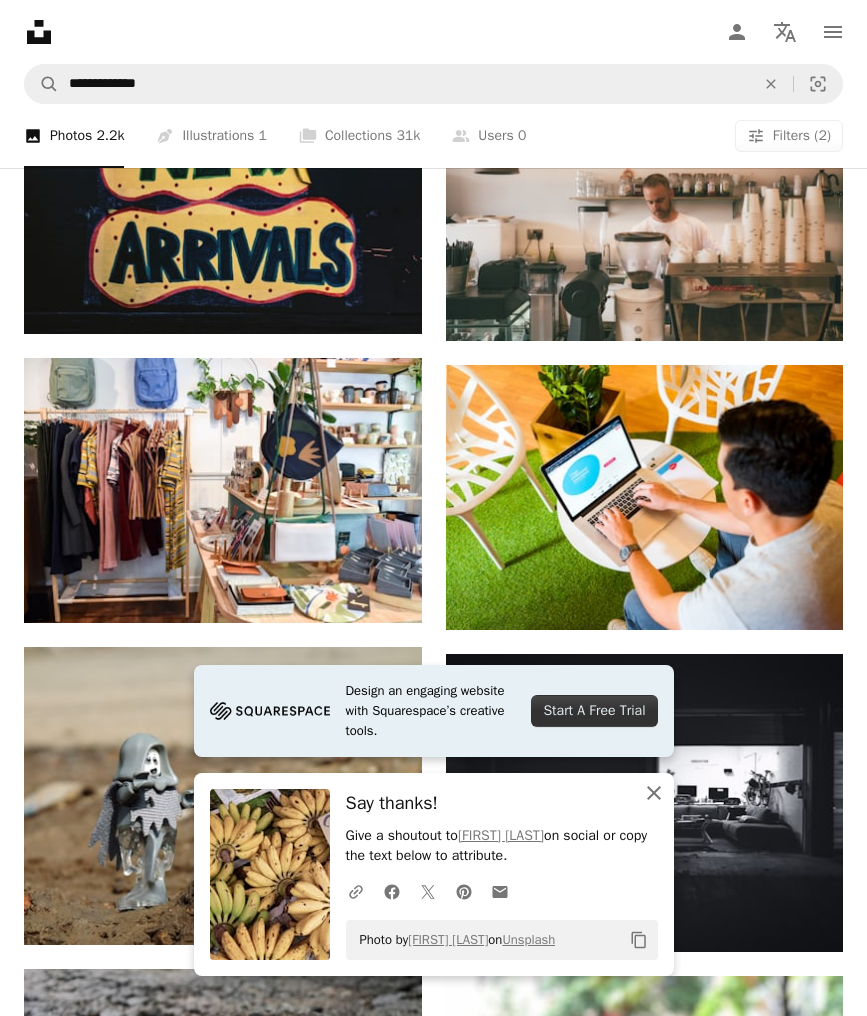 click on "An X shape" 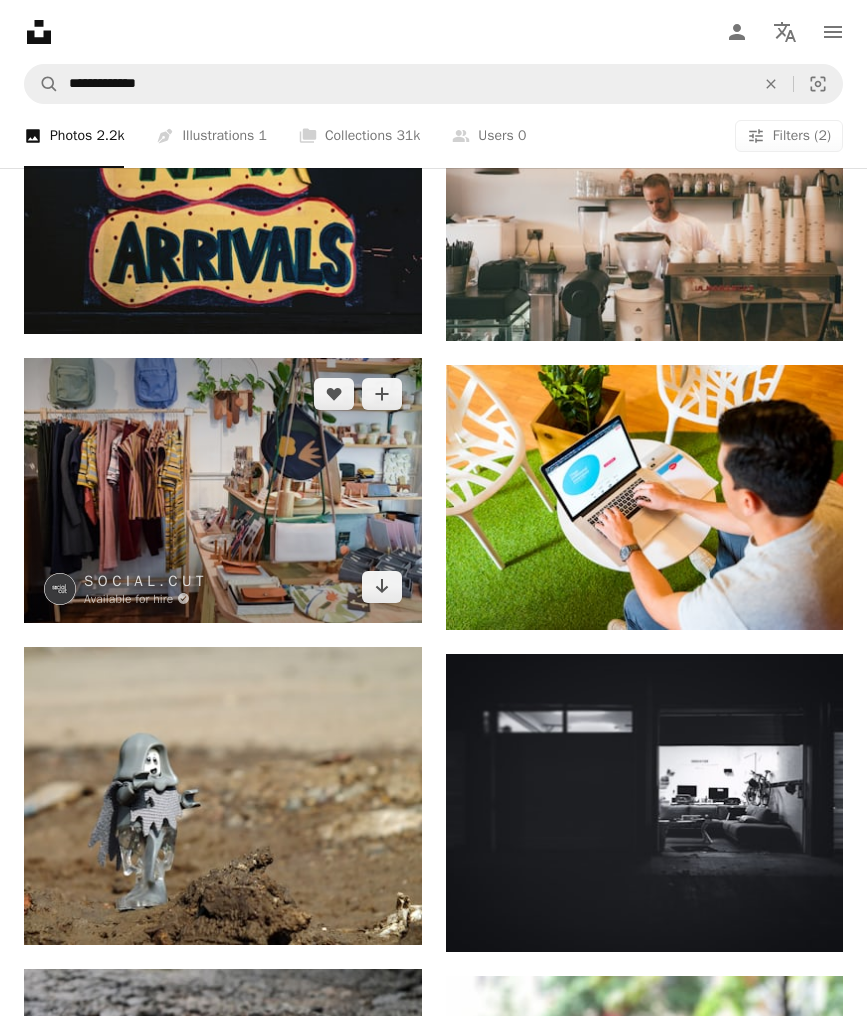 click at bounding box center [223, 490] 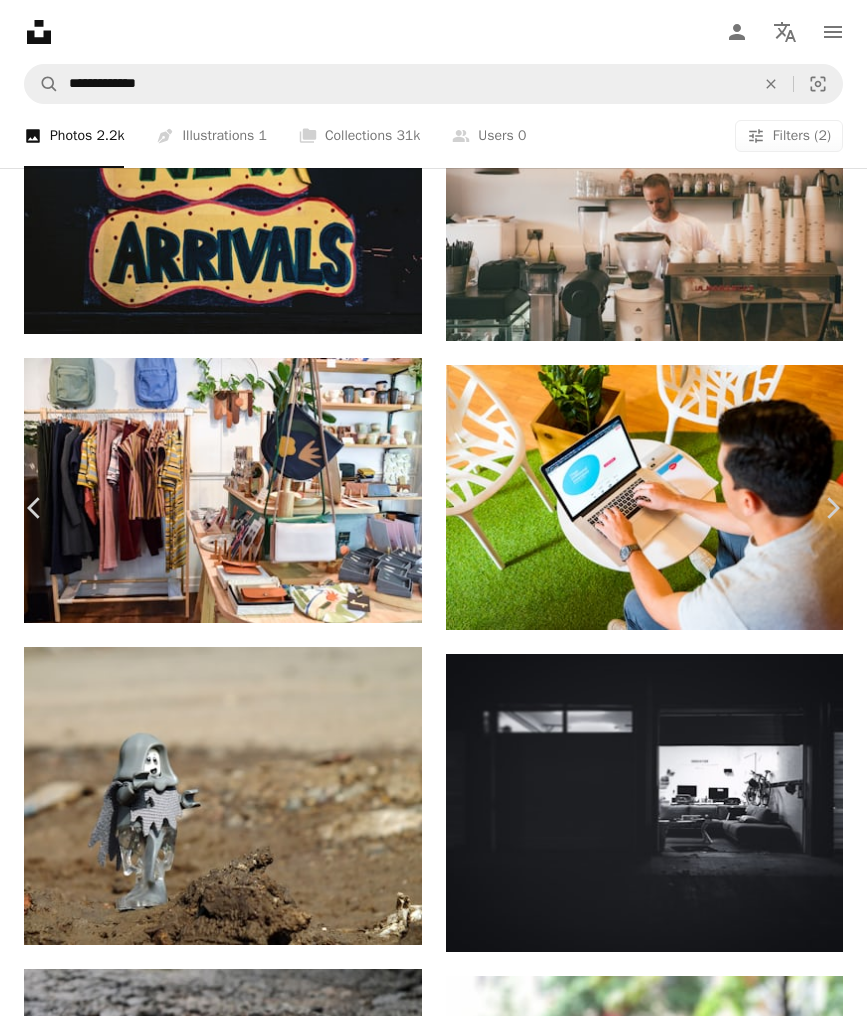 click on "Download free" at bounding box center (668, 3879) 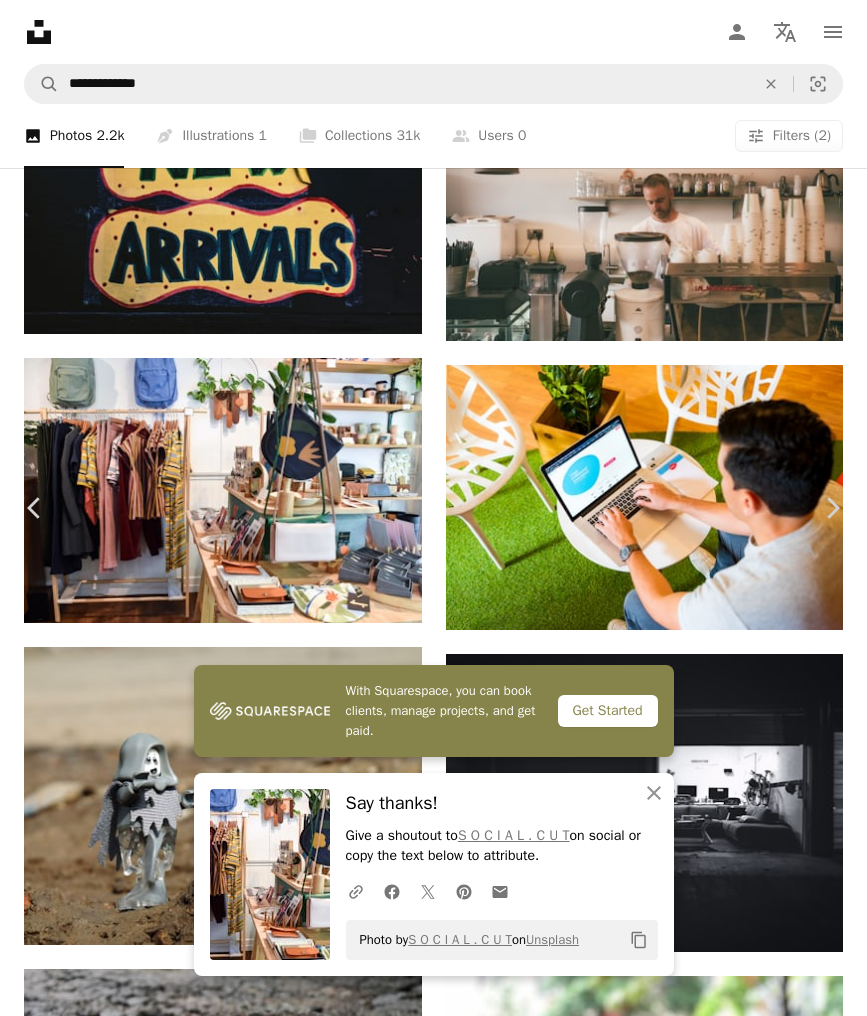 click on "Copy content" 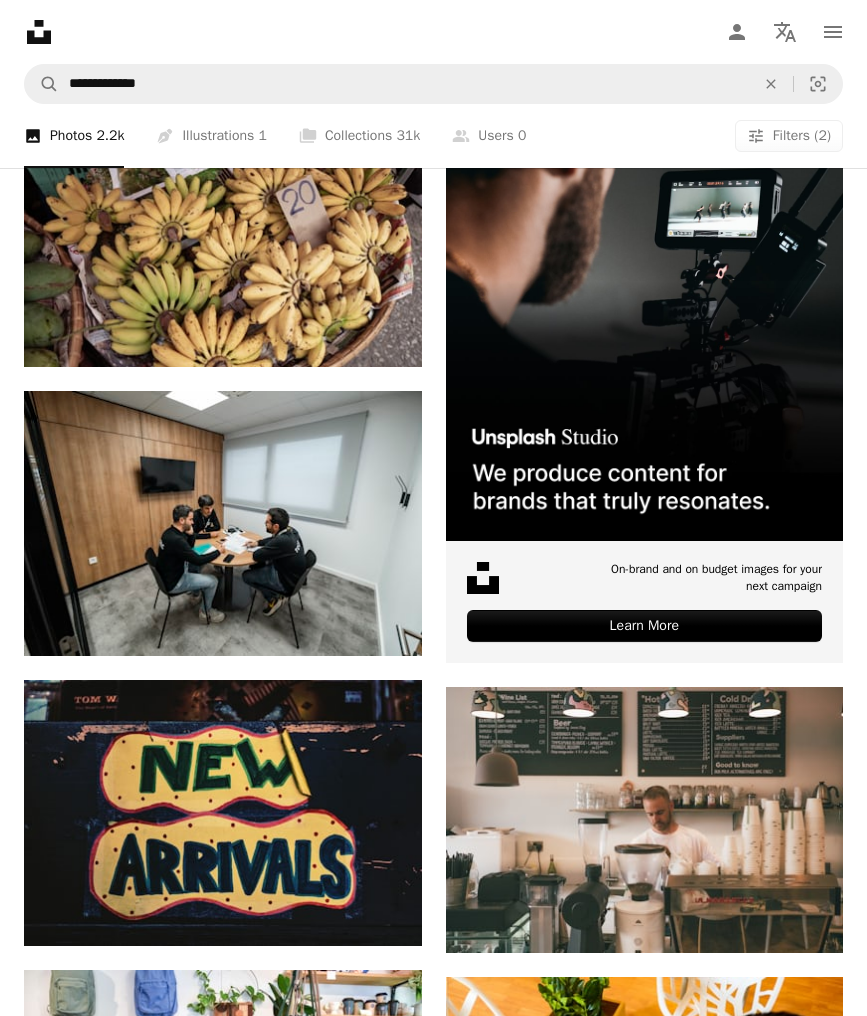 scroll, scrollTop: 0, scrollLeft: 0, axis: both 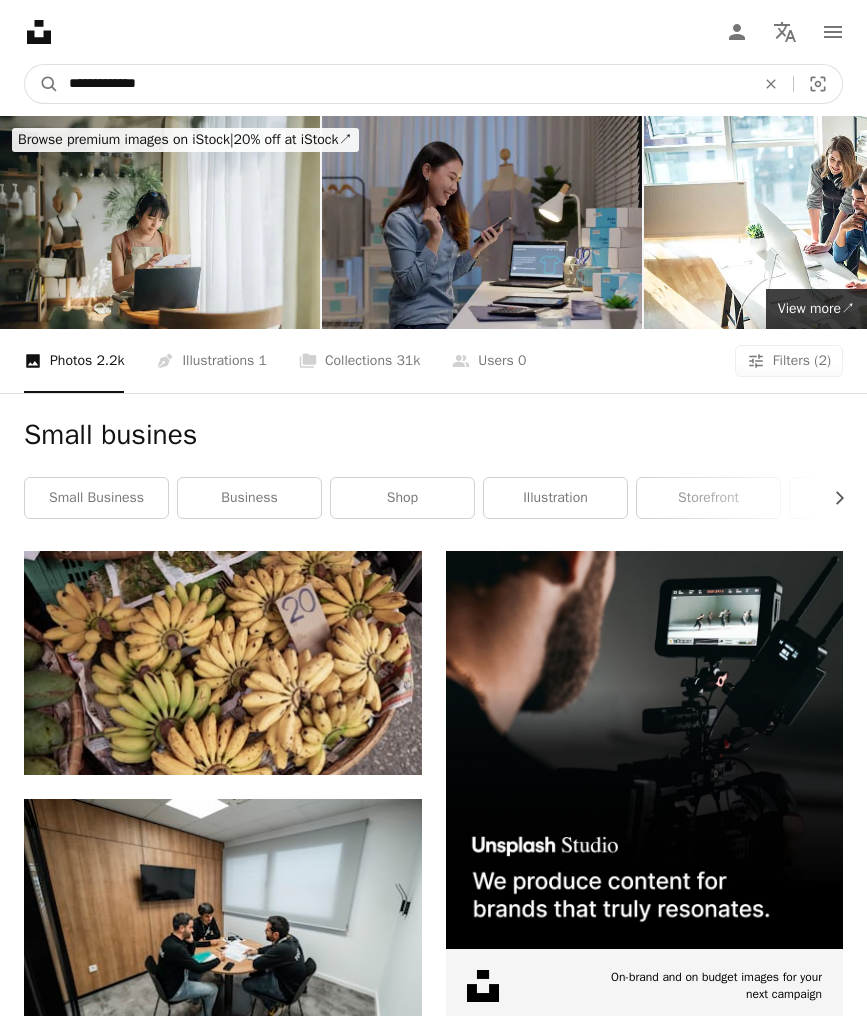 drag, startPoint x: 239, startPoint y: 86, endPoint x: 57, endPoint y: 77, distance: 182.2224 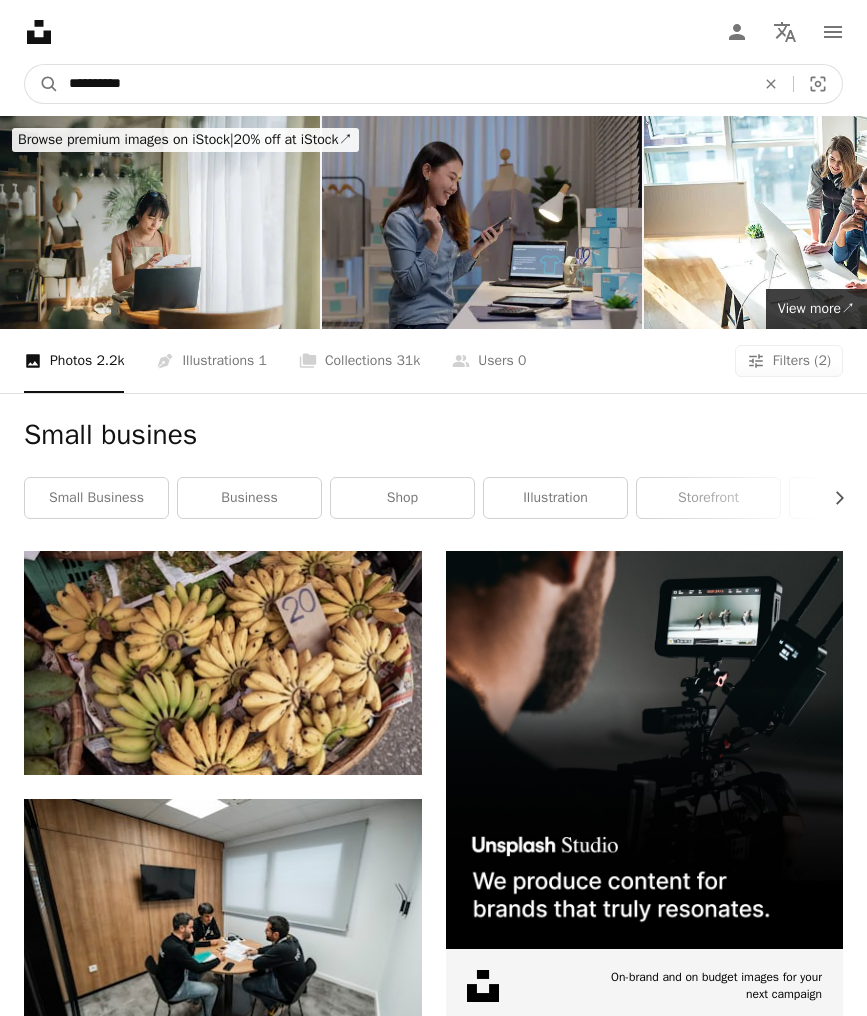type on "**********" 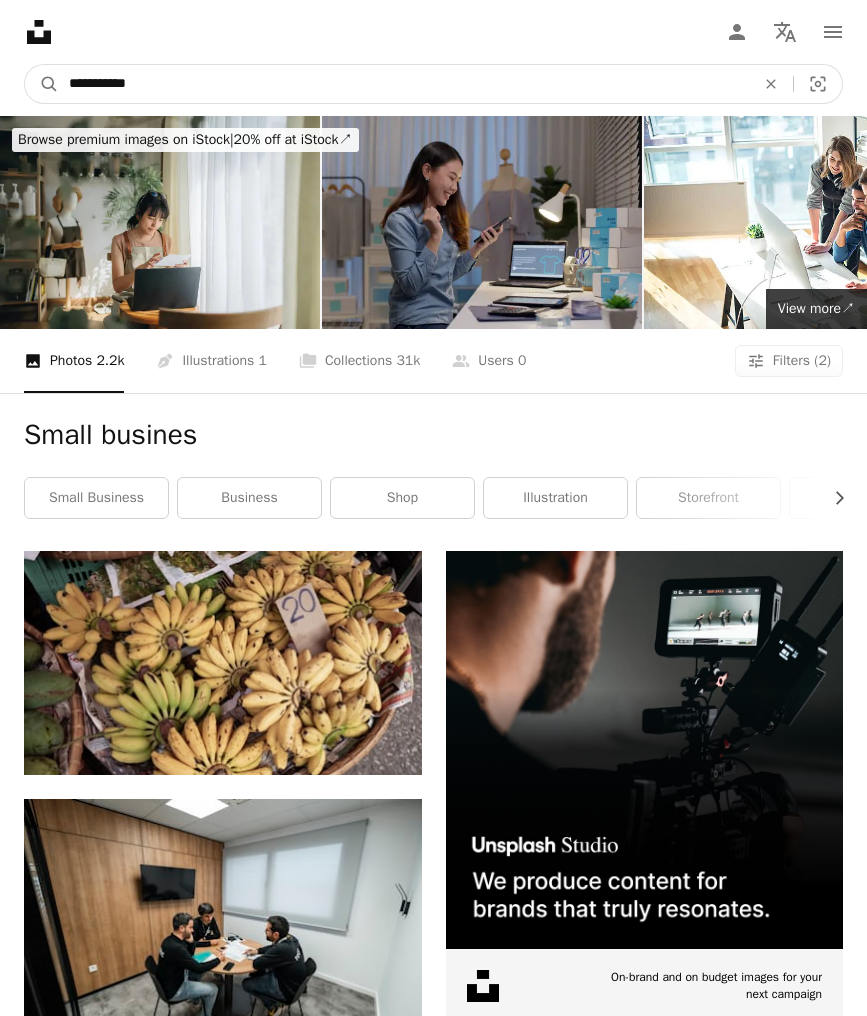 click on "A magnifying glass" at bounding box center [42, 84] 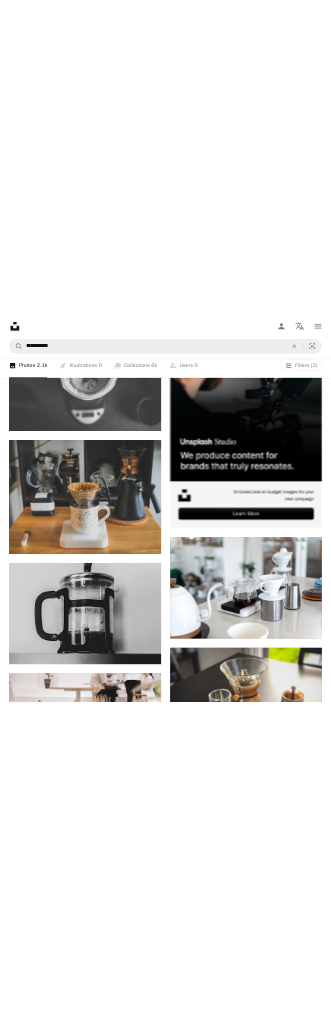 scroll, scrollTop: 612, scrollLeft: 0, axis: vertical 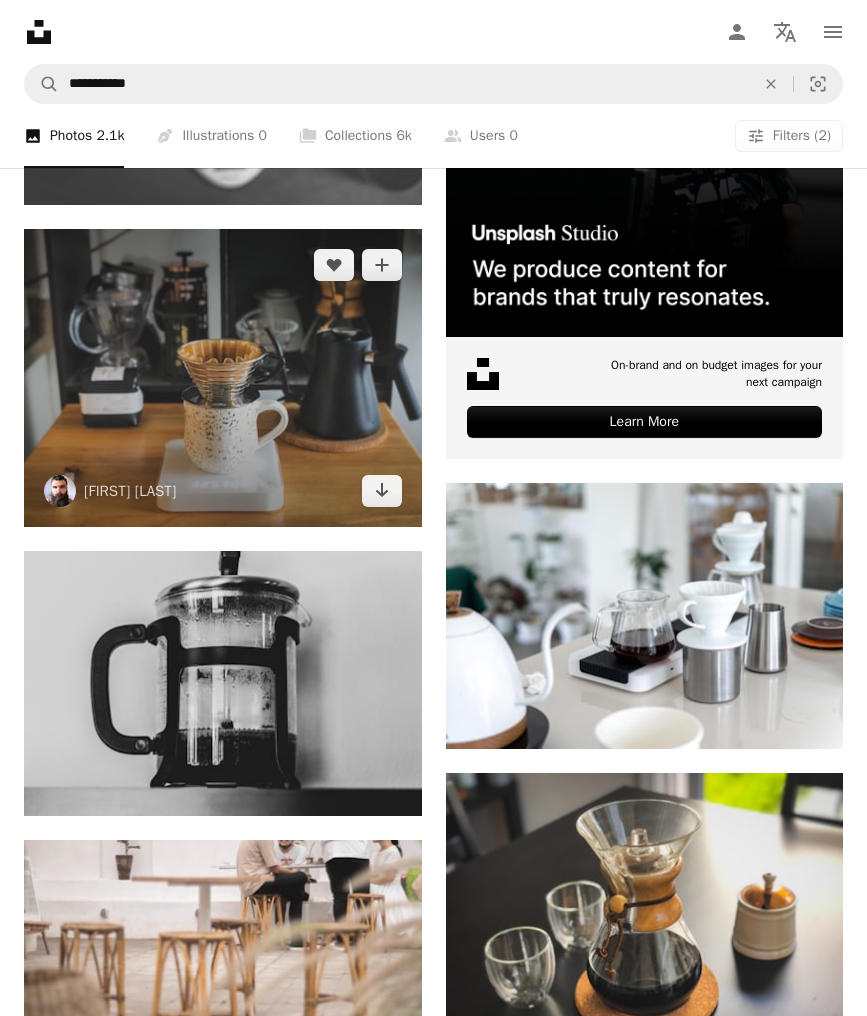 click at bounding box center (223, 378) 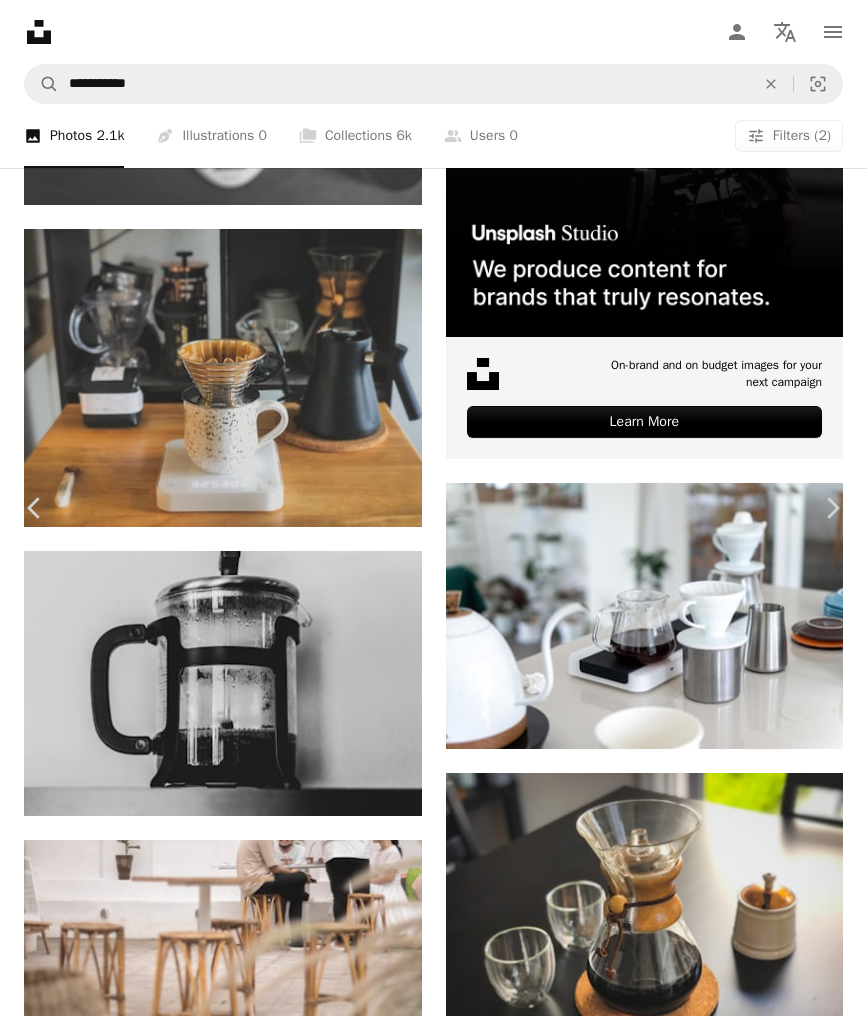 click on "Download free" at bounding box center [668, 4121] 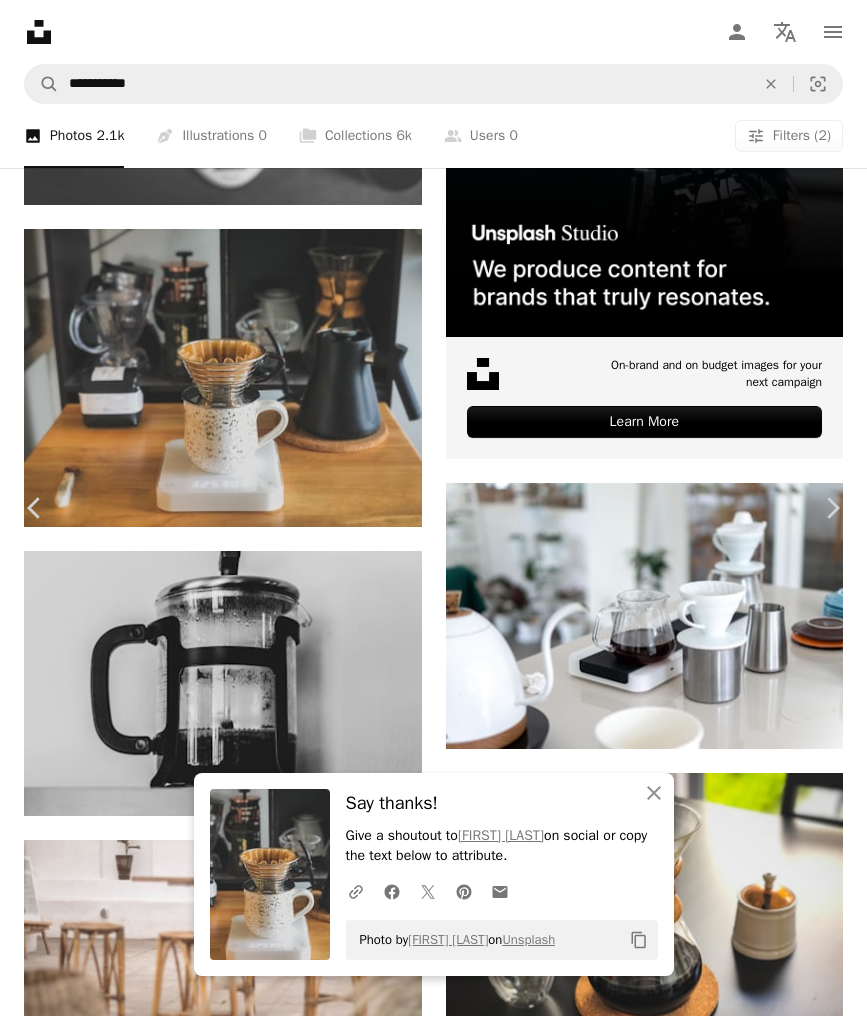 click 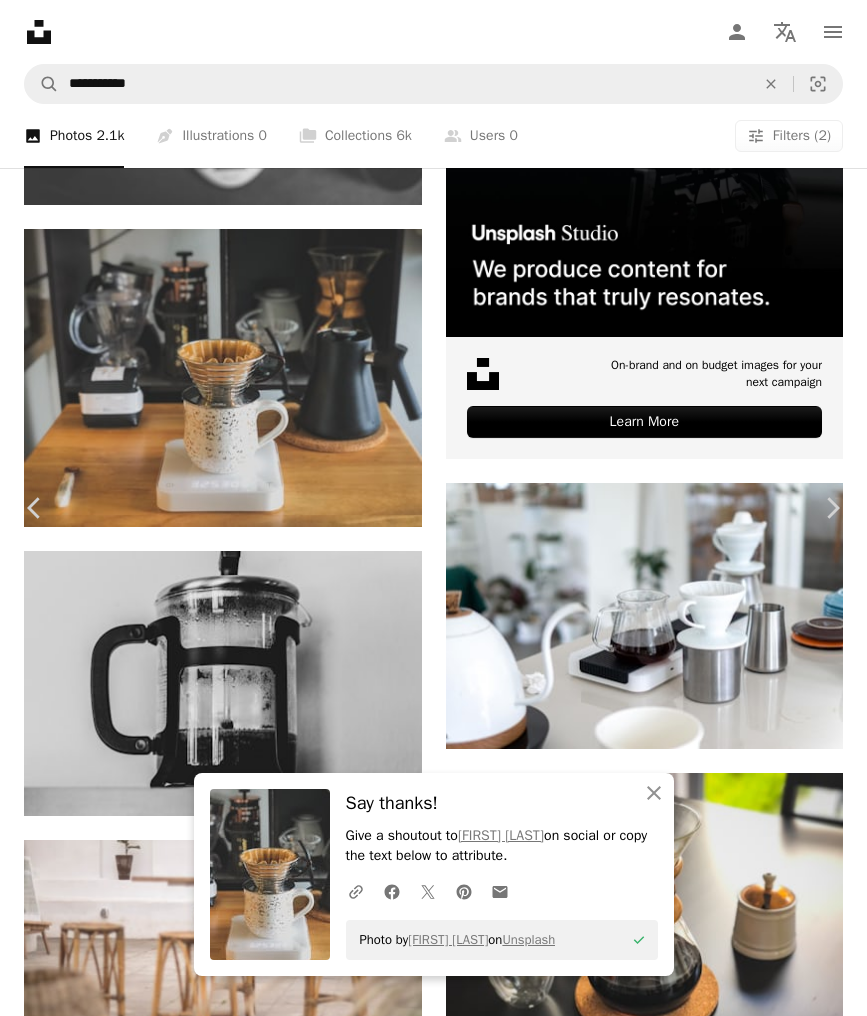 click on "Say thanks! Give a shoutout to  [LAST] [LAST]  on social or copy the text below to attribute. A URL sharing icon (chains) Facebook icon X (formerly Twitter) icon Pinterest icon An envelope Photo by  [LAST] [LAST]  on  Unsplash
A checkmark [LAST] [LAST] A heart A plus sign Download free Chevron down Zoom in Views 102,995 Downloads 923 A forward-right arrow Share Info icon Info More Actions KALITA WAVE Calendar outlined Published on  October 19, 2020 Camera Apple, iPhone X Safety Free to use under the  Unsplash License coffee drip coffee pour over coffee specialty coffee pour over manual brew coffee cup pottery cup pot jug Free images Browse premium related images on iStock  |  Save 20% with code UNSPLASH20 View more on iStock  ↗ Related images [FIRST] [LAST] Arrow pointing down A heart A plus sign [FIRST] Available for hire A checkmark inside of a circle Arrow pointing down Plus sign for Unsplash+ A heart A plus sign" at bounding box center (433, 4582) 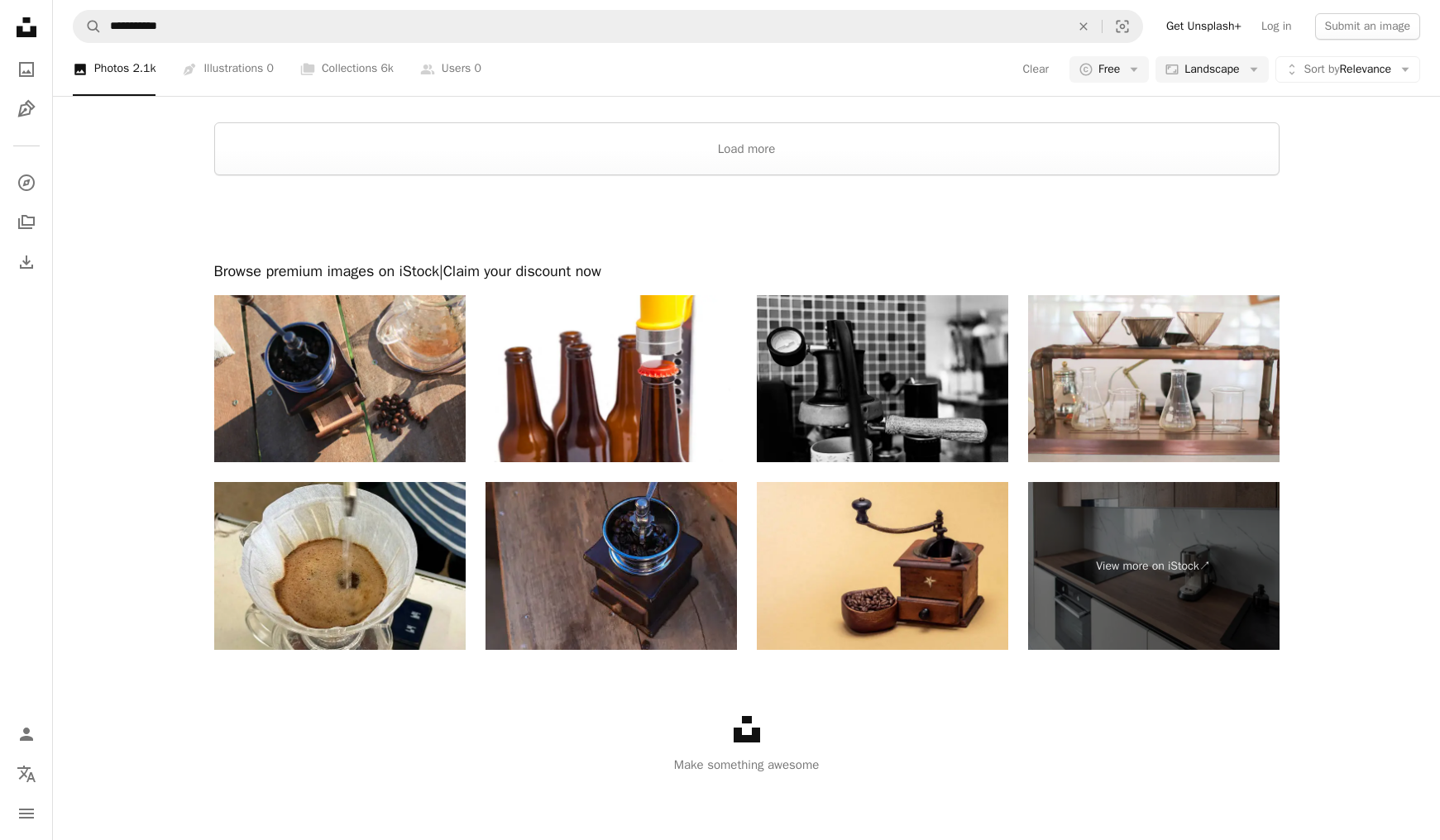 scroll, scrollTop: 2295, scrollLeft: 0, axis: vertical 